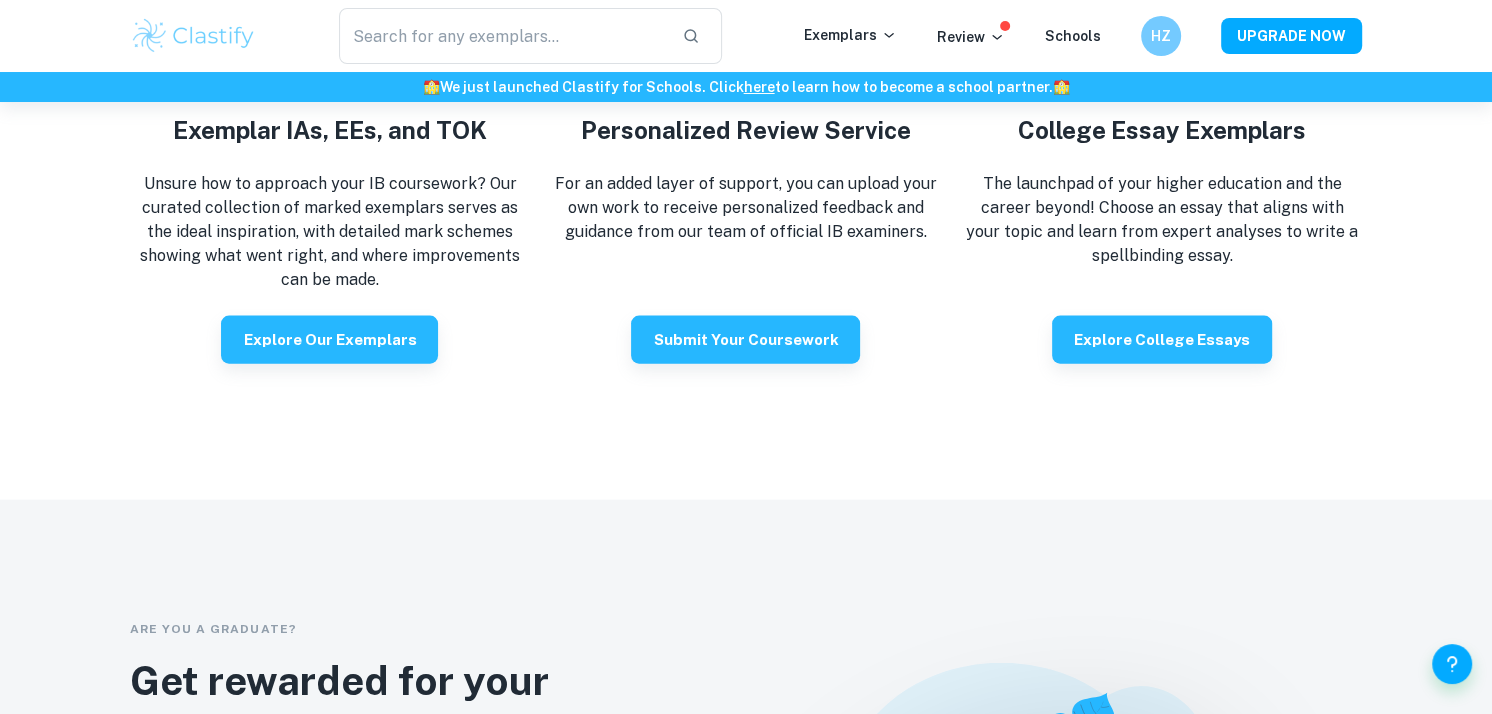 scroll, scrollTop: 3603, scrollLeft: 0, axis: vertical 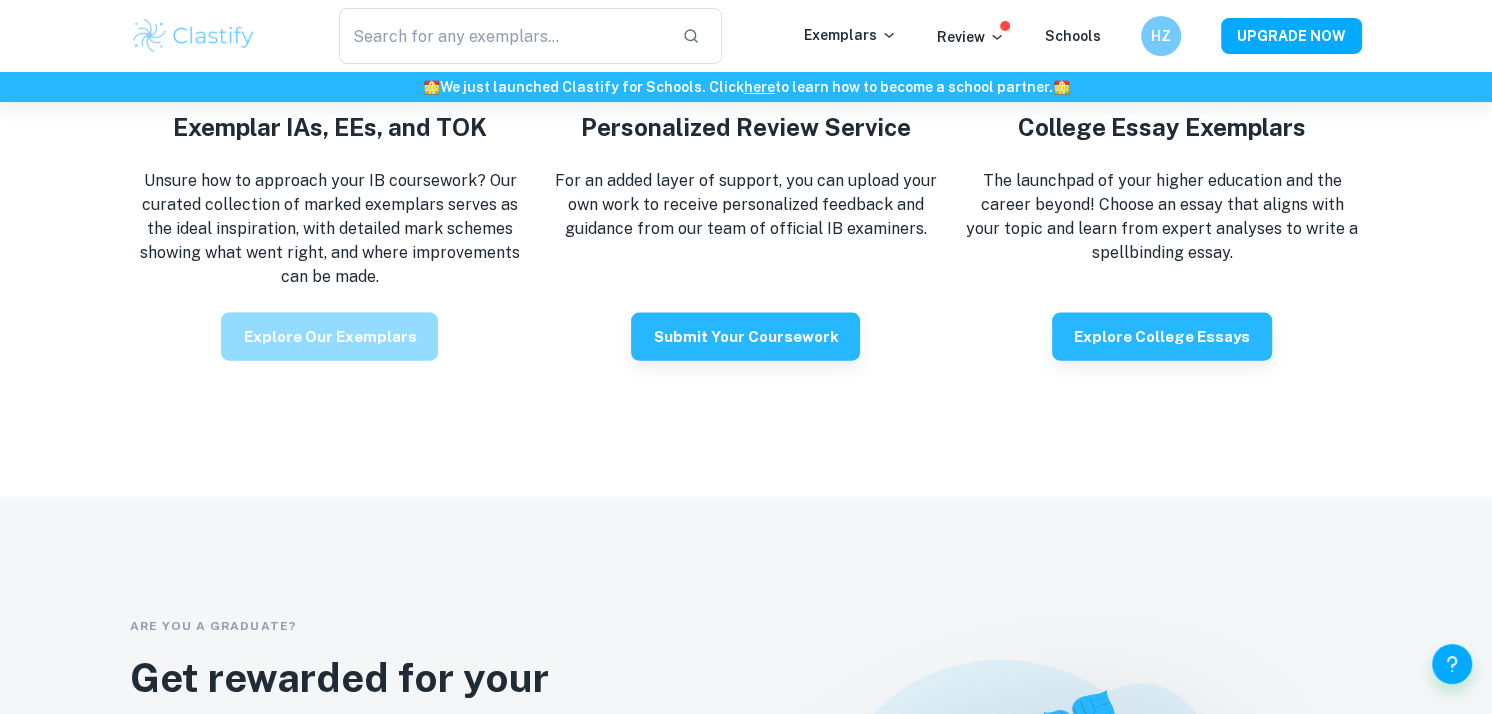 click on "Explore our exemplars" at bounding box center (329, 337) 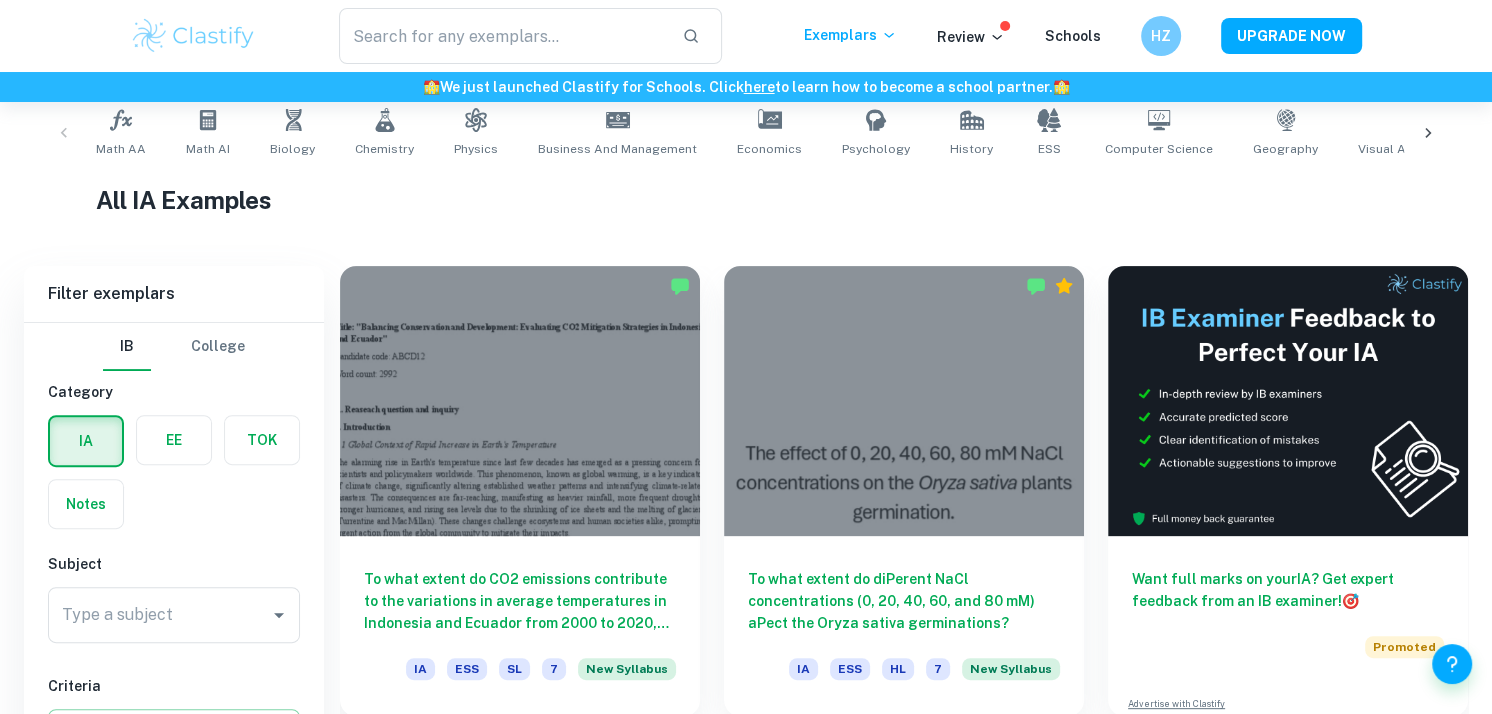 scroll, scrollTop: 520, scrollLeft: 0, axis: vertical 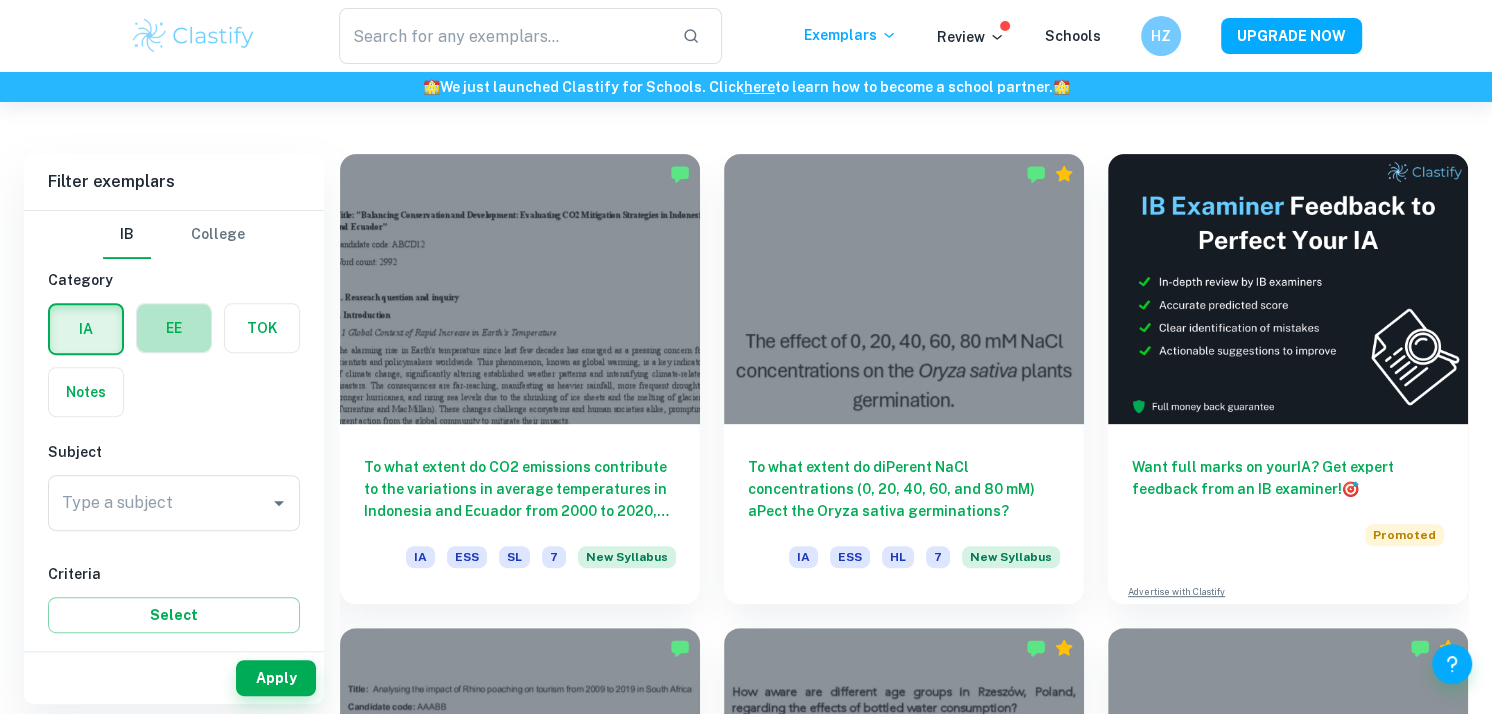 click at bounding box center (174, 328) 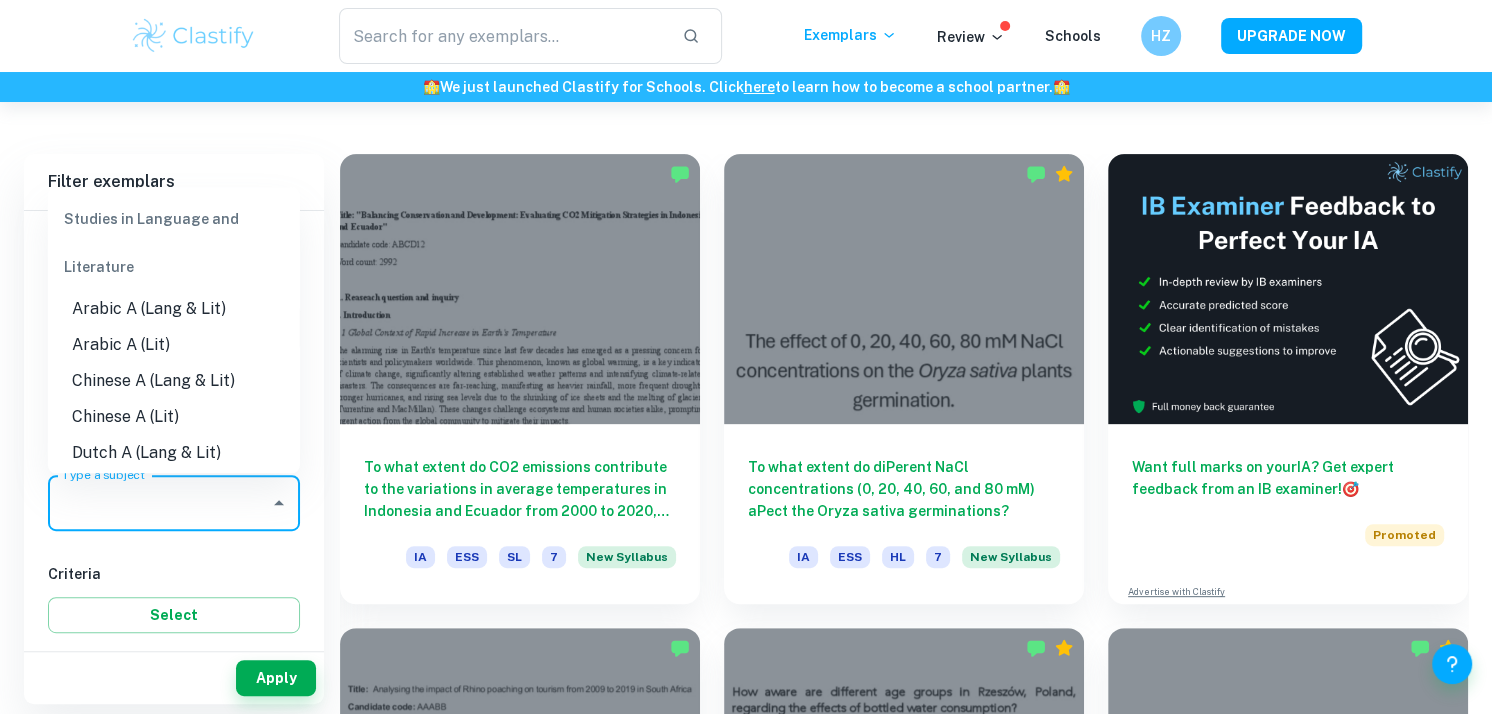 click on "Type a subject" at bounding box center [159, 503] 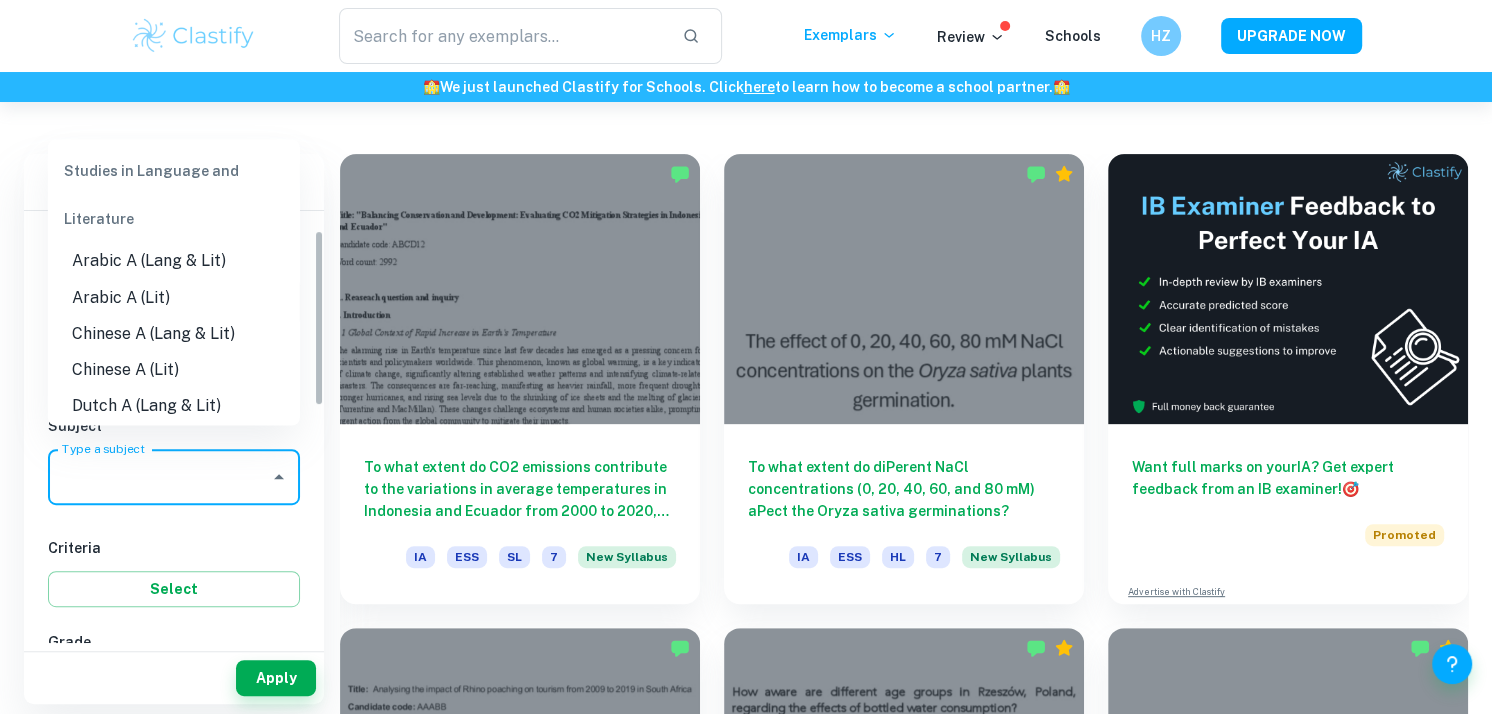 scroll, scrollTop: 15, scrollLeft: 0, axis: vertical 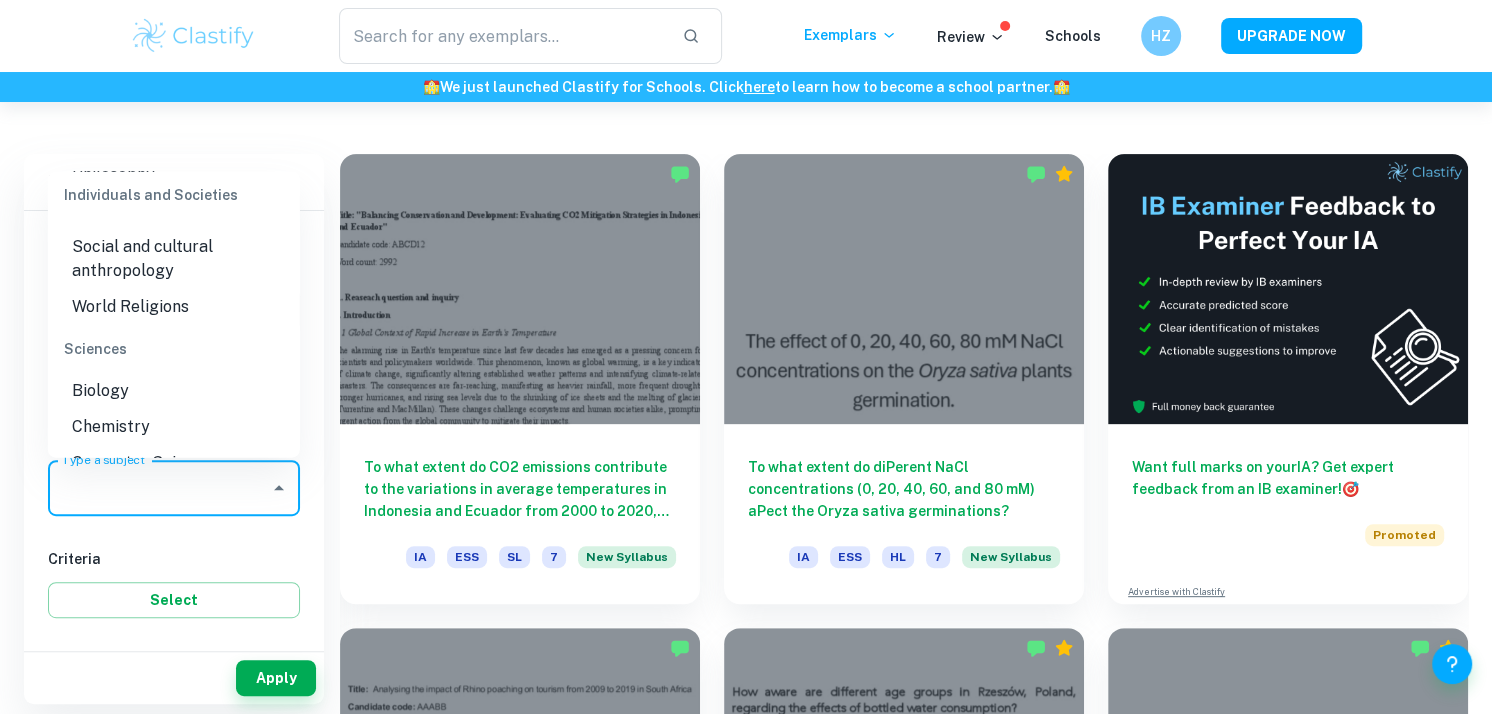 click on "World Religions" at bounding box center (174, 308) 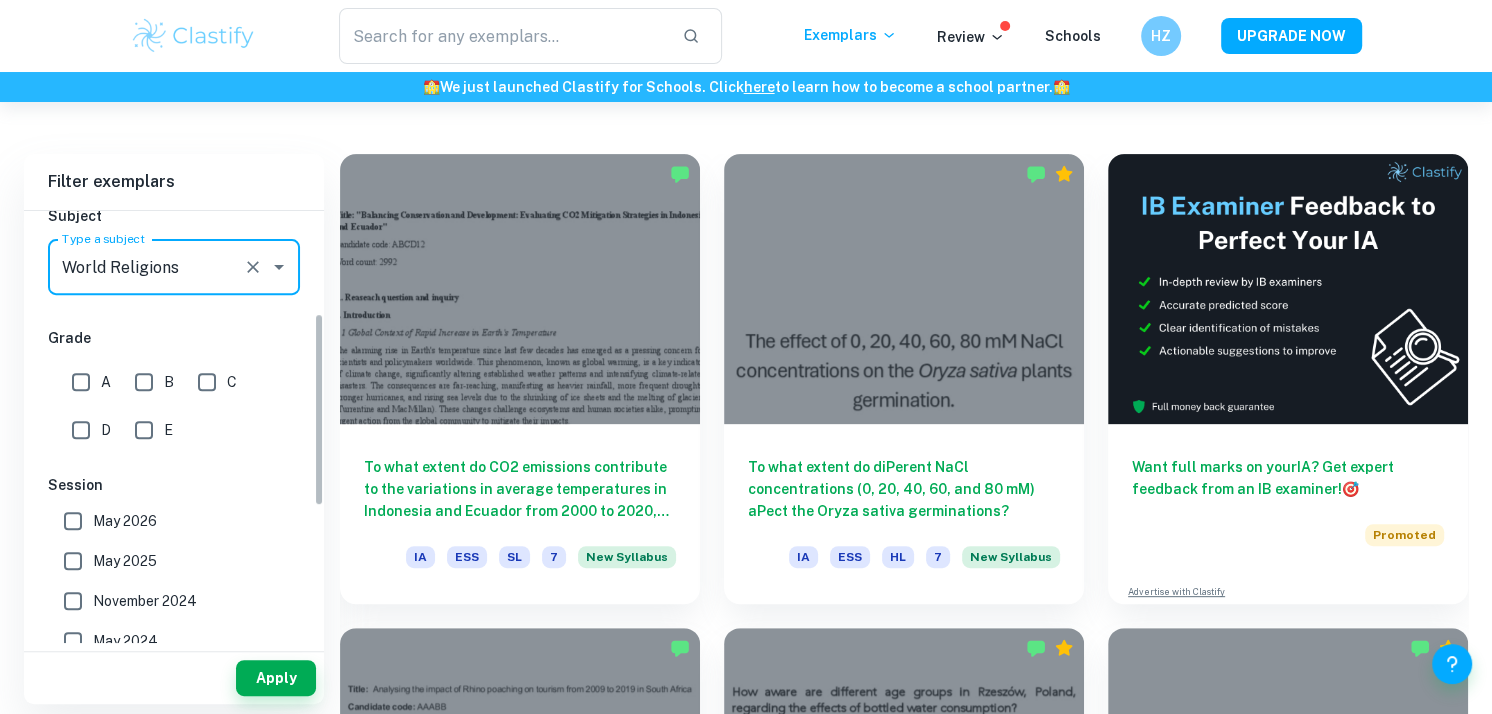 scroll, scrollTop: 250, scrollLeft: 0, axis: vertical 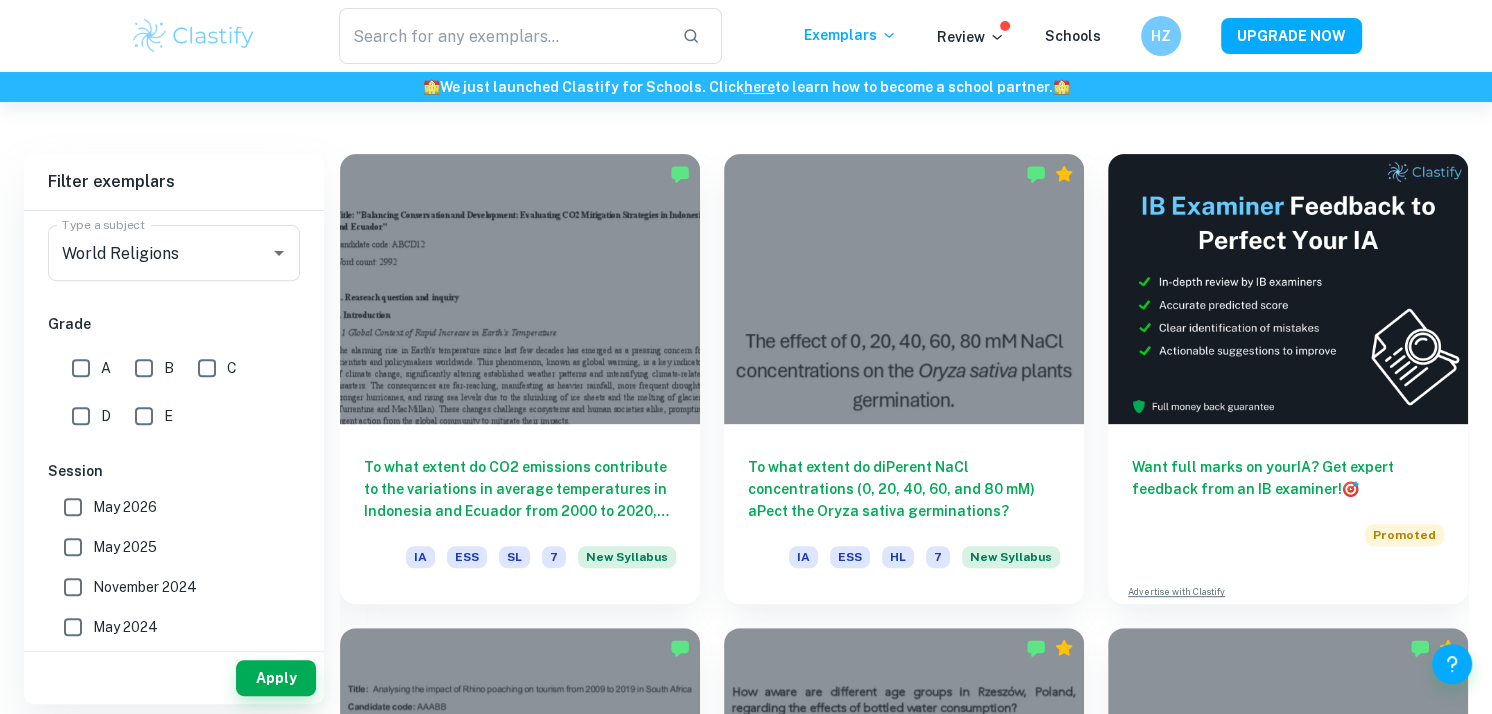 drag, startPoint x: 87, startPoint y: 367, endPoint x: 141, endPoint y: 368, distance: 54.00926 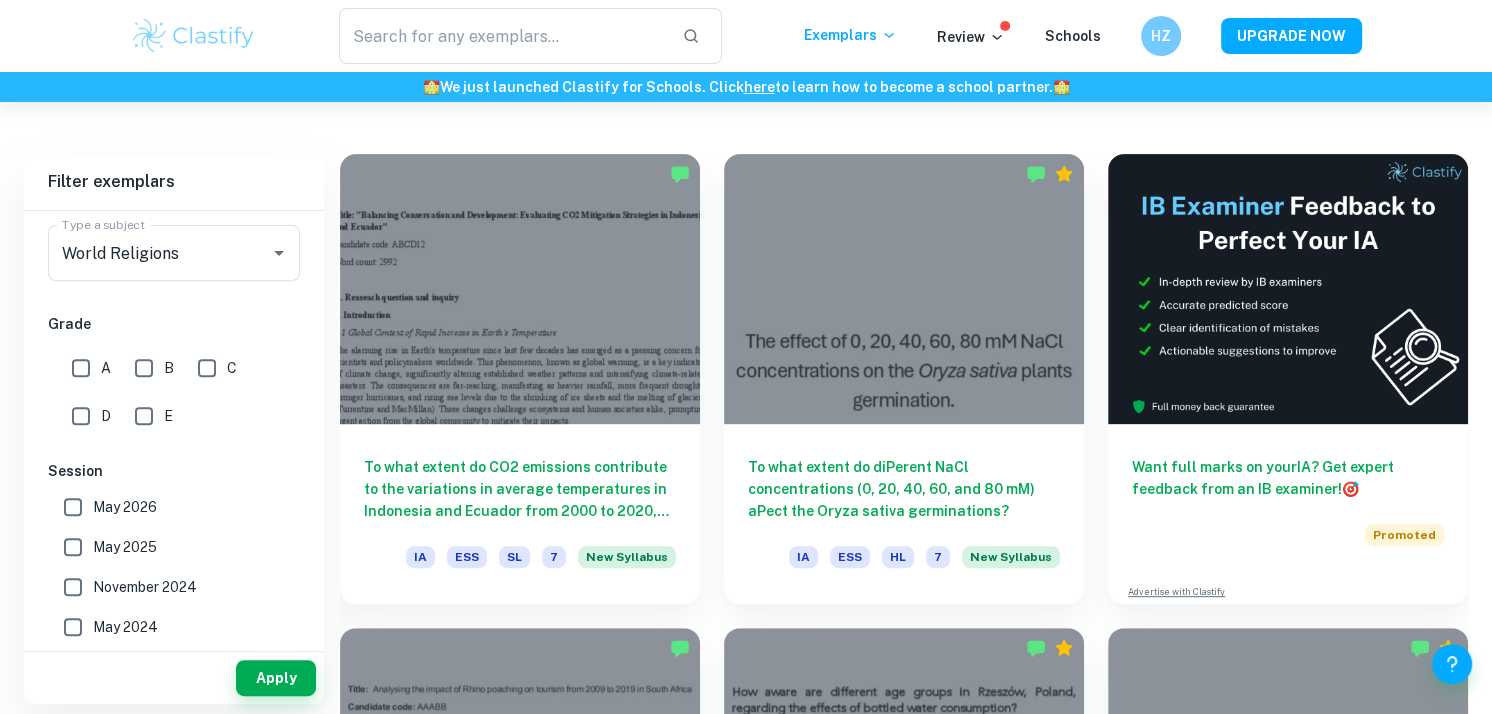 click on "A B C D E" at bounding box center (178, 388) 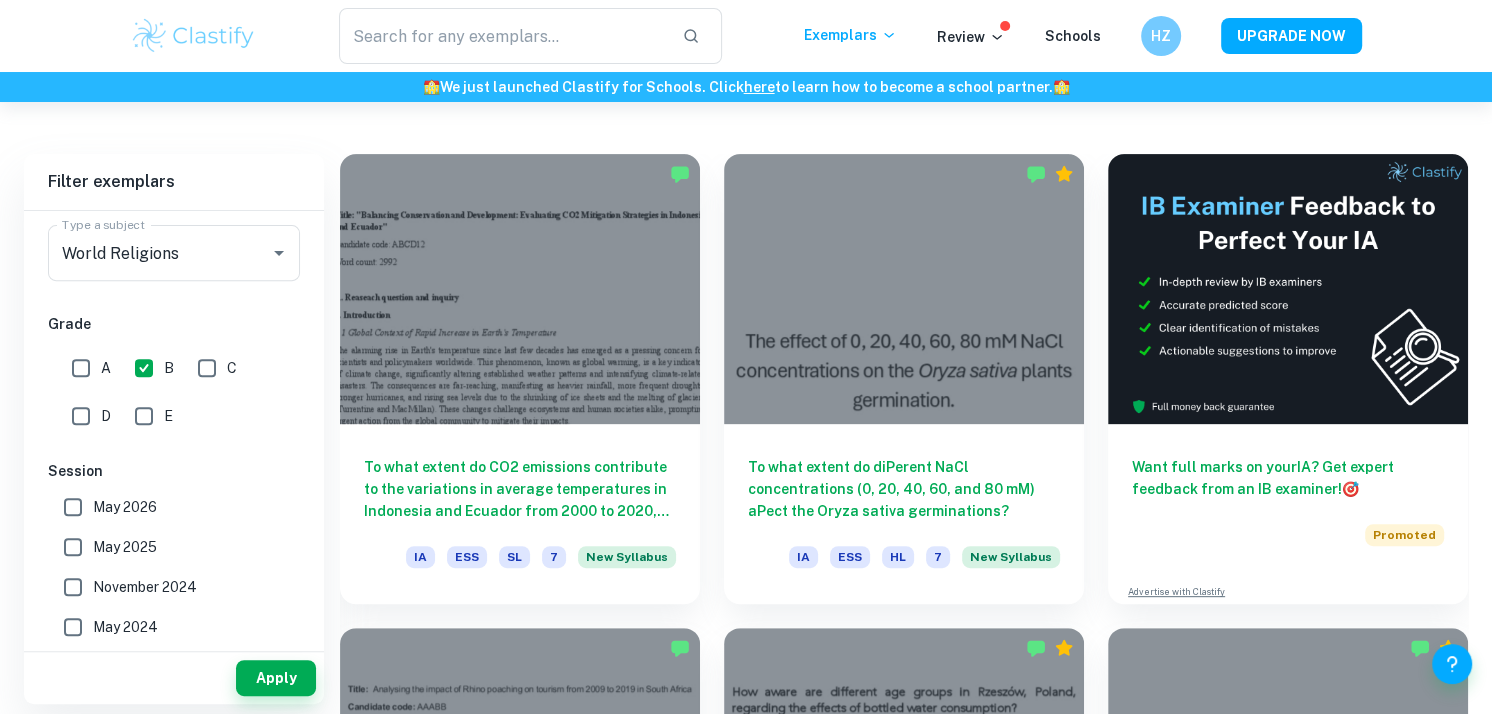 scroll, scrollTop: 531, scrollLeft: 0, axis: vertical 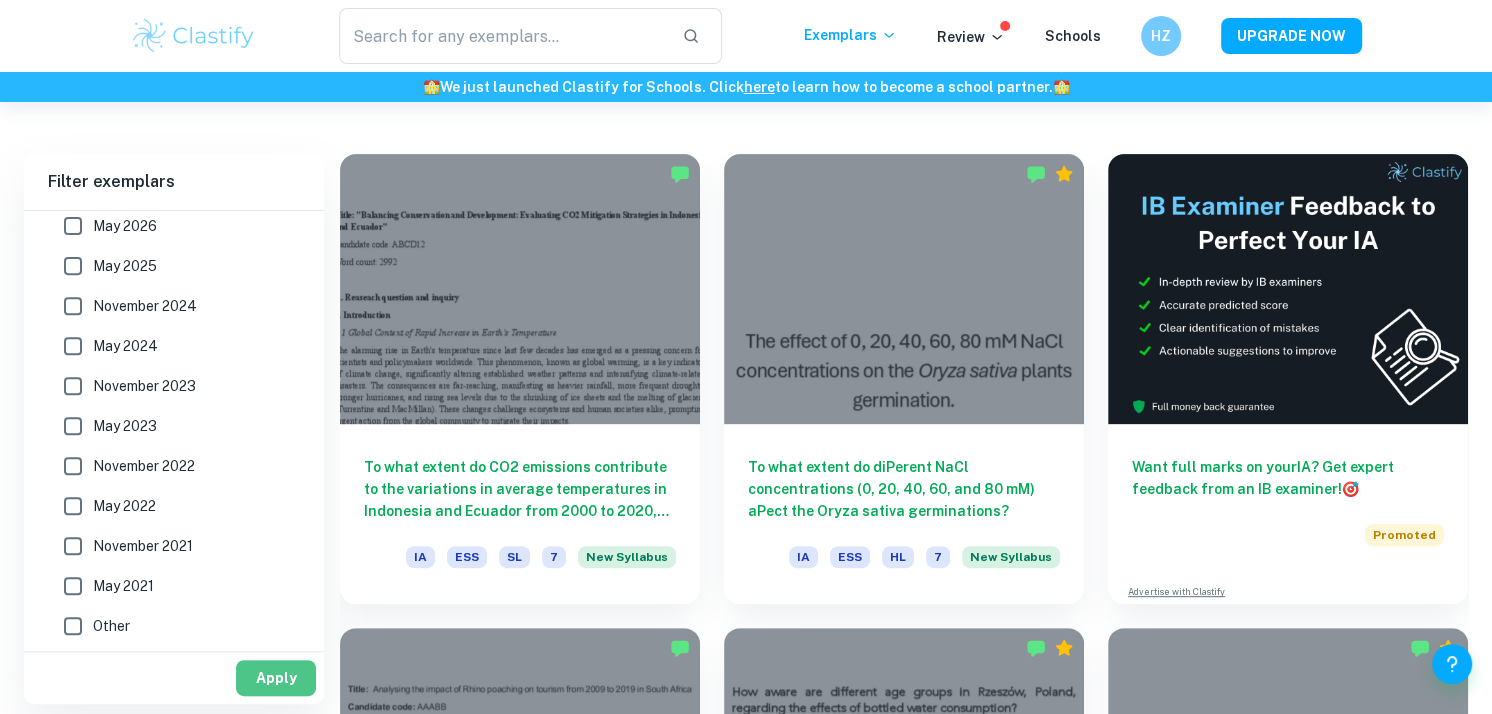 click on "Apply" at bounding box center [276, 678] 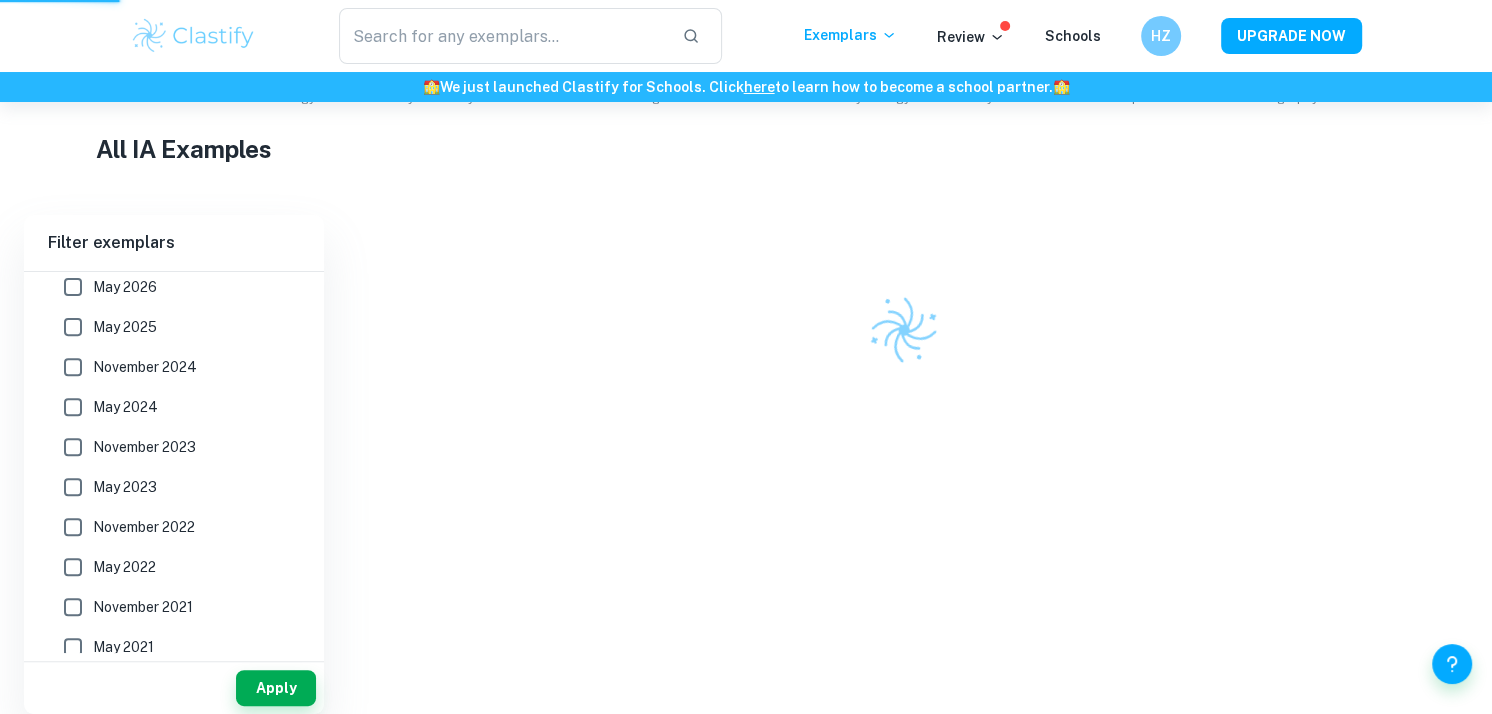 scroll, scrollTop: 428, scrollLeft: 0, axis: vertical 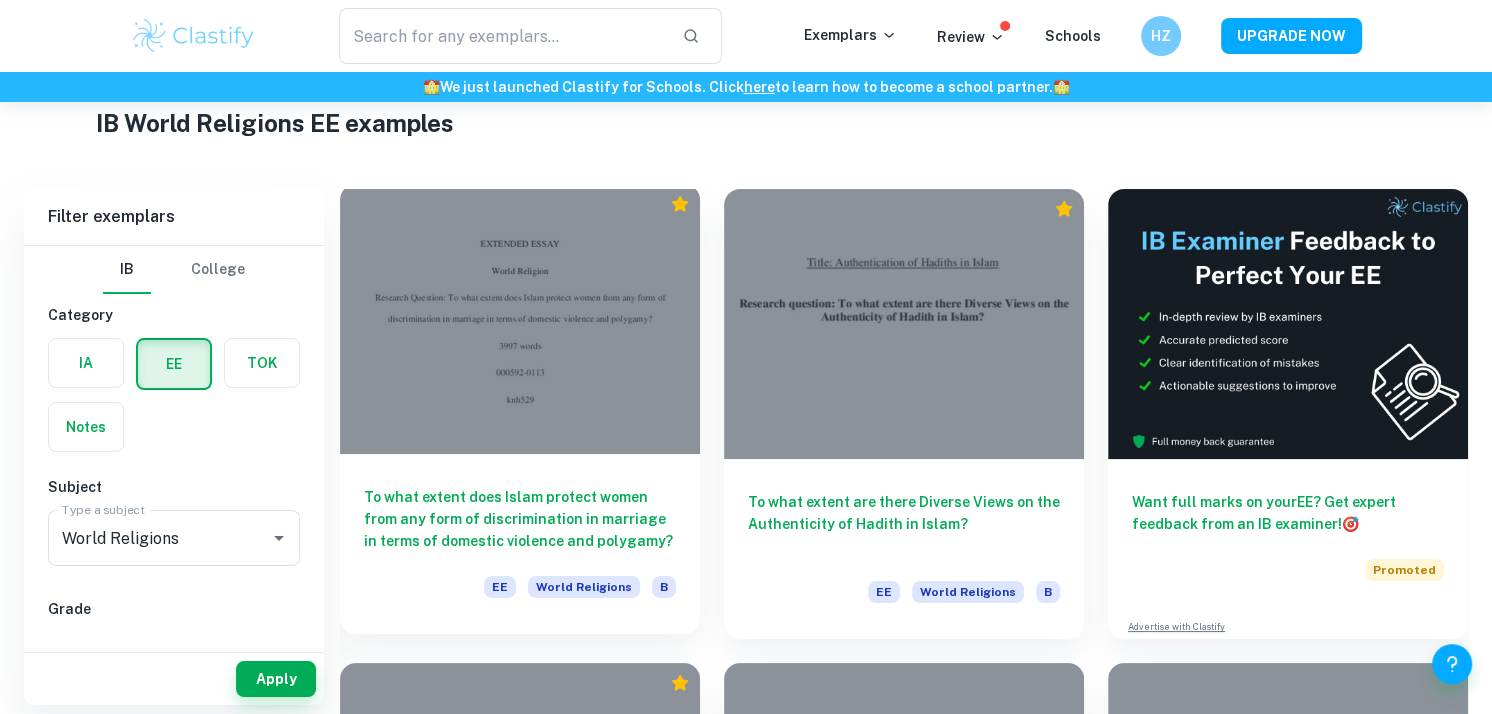 click at bounding box center (520, 319) 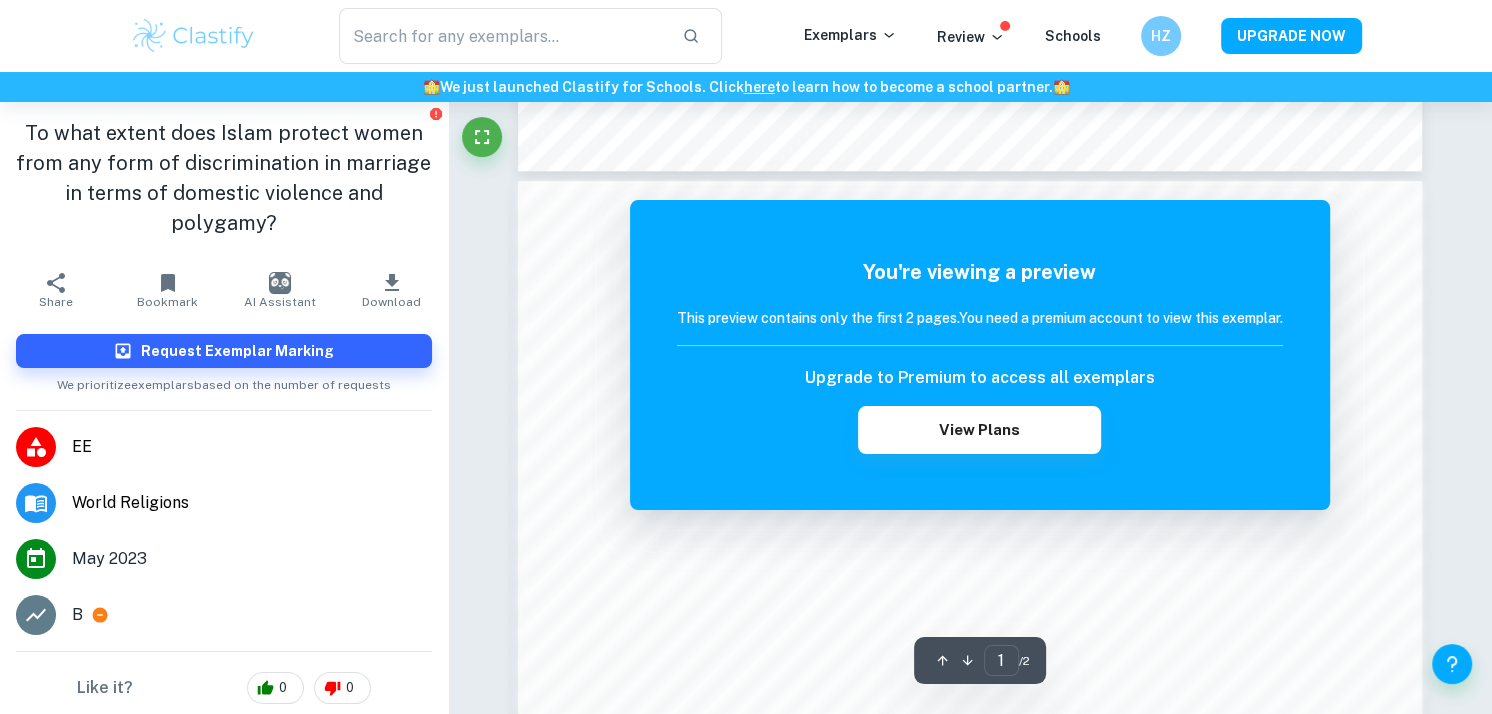 scroll, scrollTop: 1344, scrollLeft: 0, axis: vertical 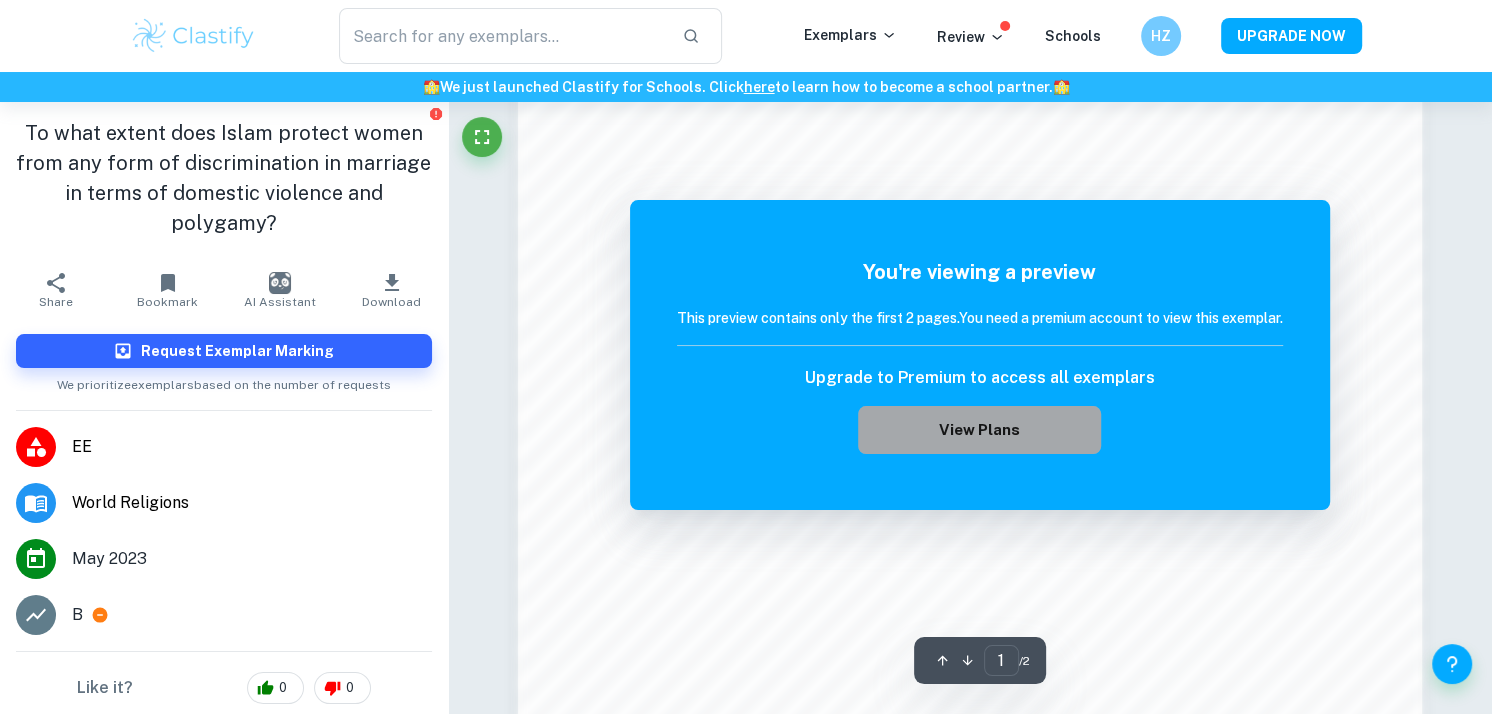 click on "View Plans" at bounding box center (979, 430) 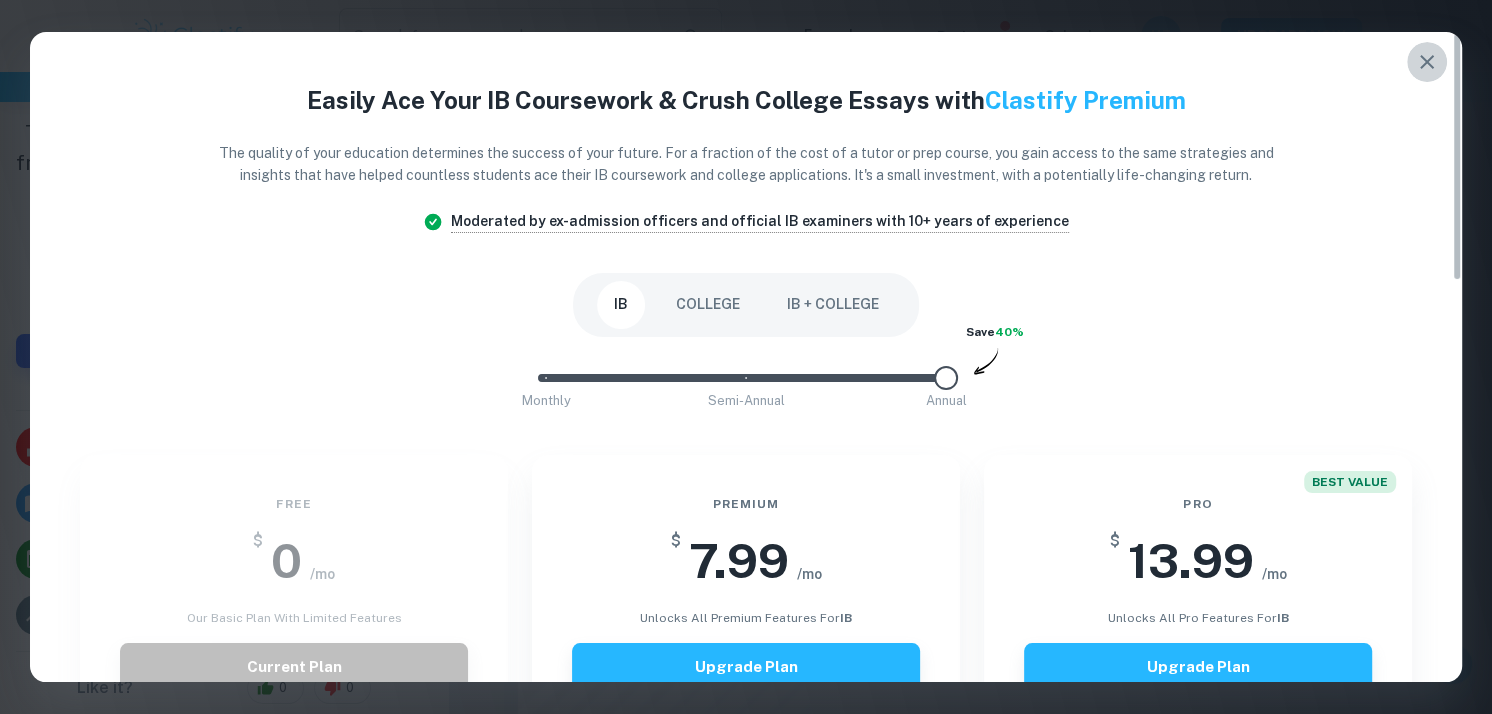 click 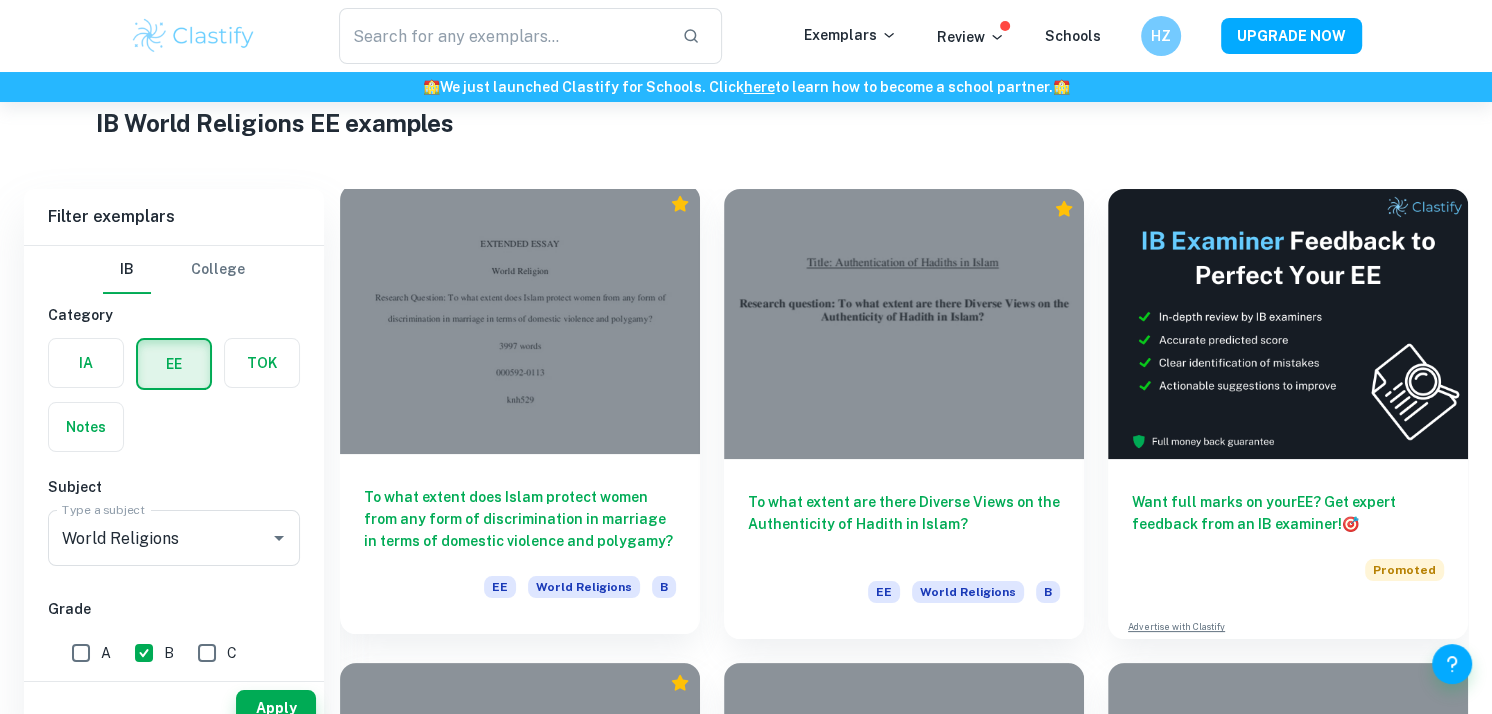 scroll, scrollTop: 178, scrollLeft: 0, axis: vertical 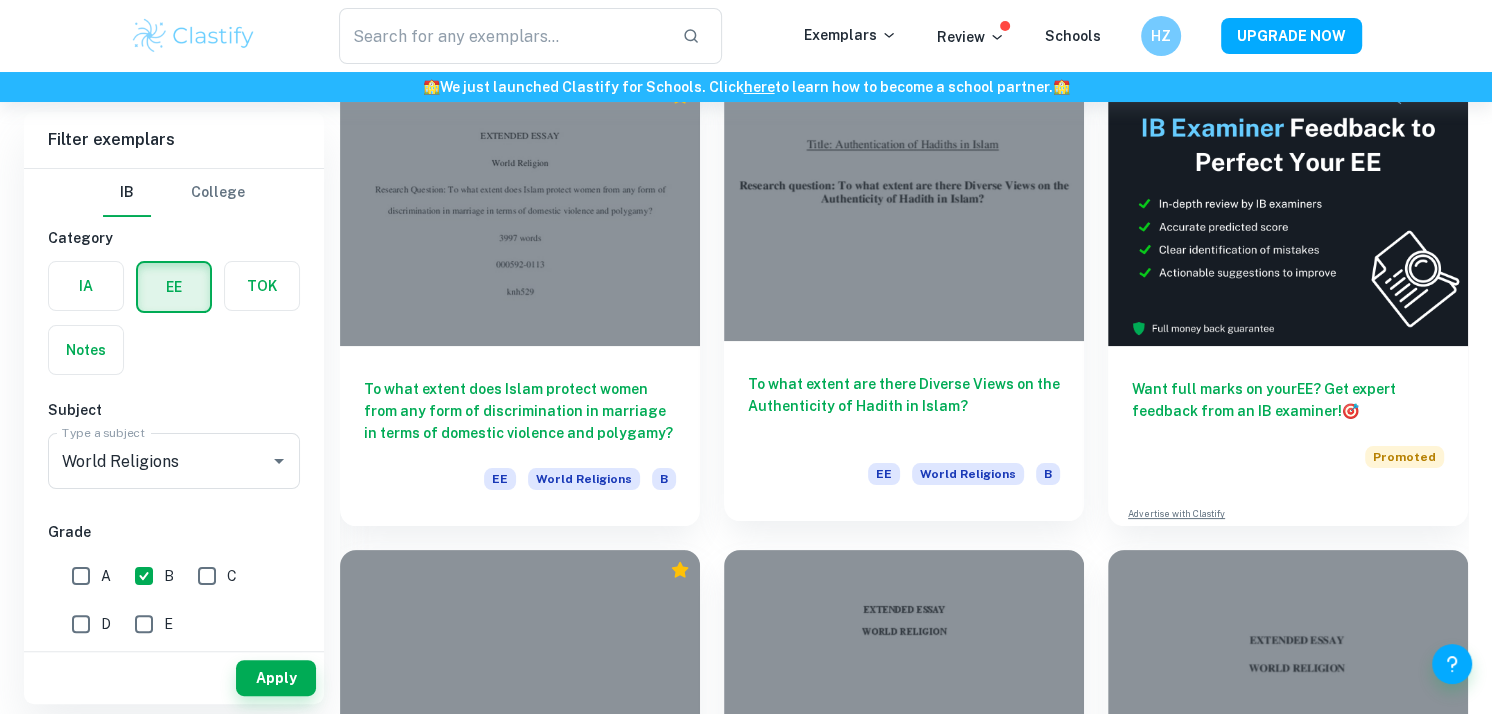 click on "To what extent are there Diverse Views on the Authenticity of Hadith in Islam? EE World Religions B" at bounding box center (904, 431) 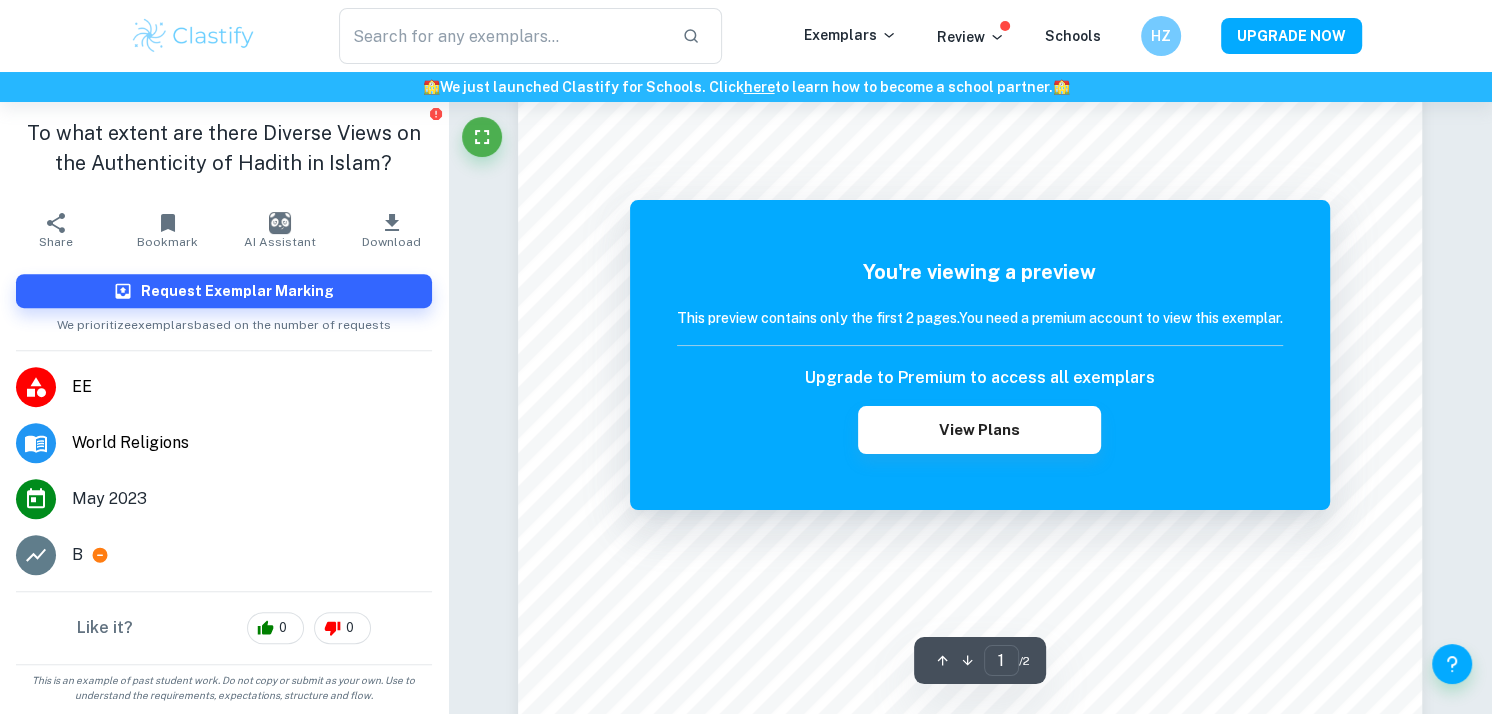 scroll, scrollTop: 603, scrollLeft: 0, axis: vertical 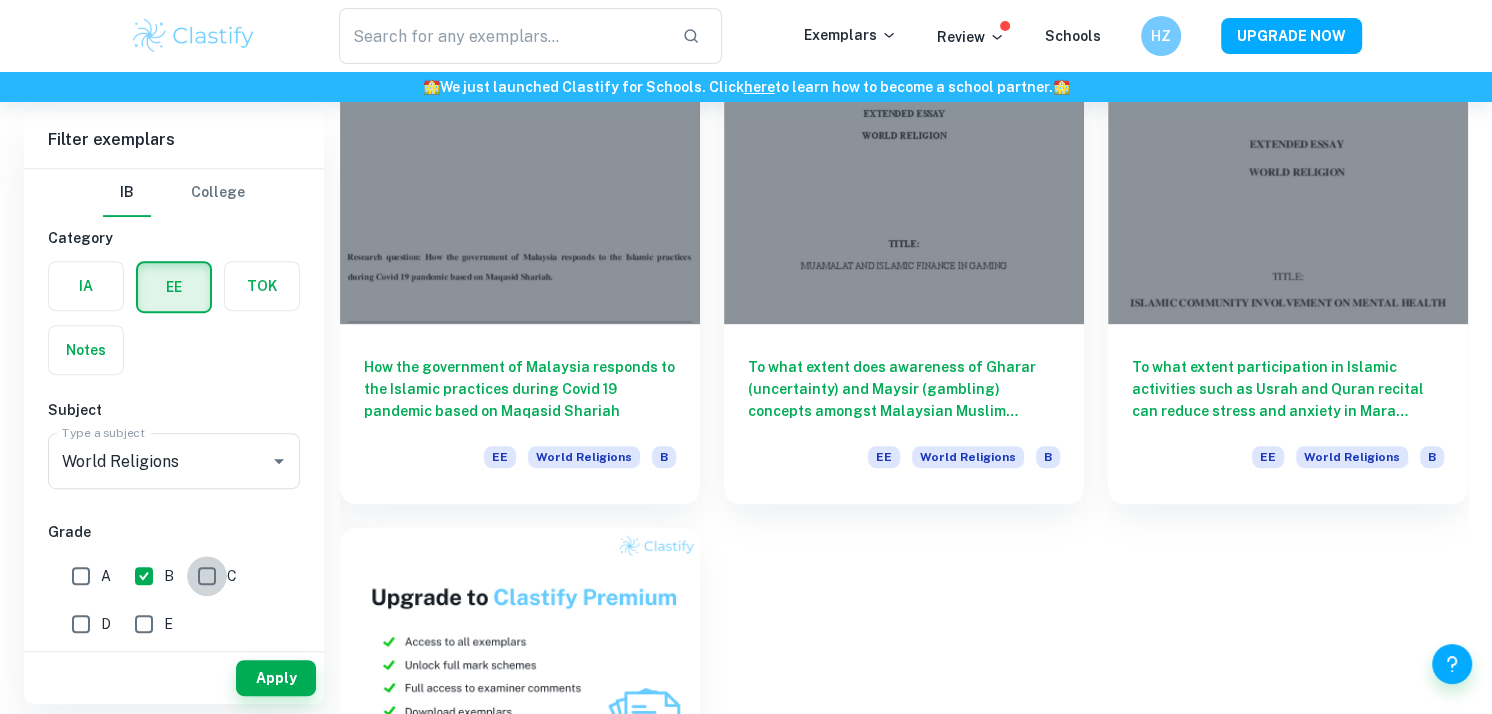 click on "C" at bounding box center (207, 576) 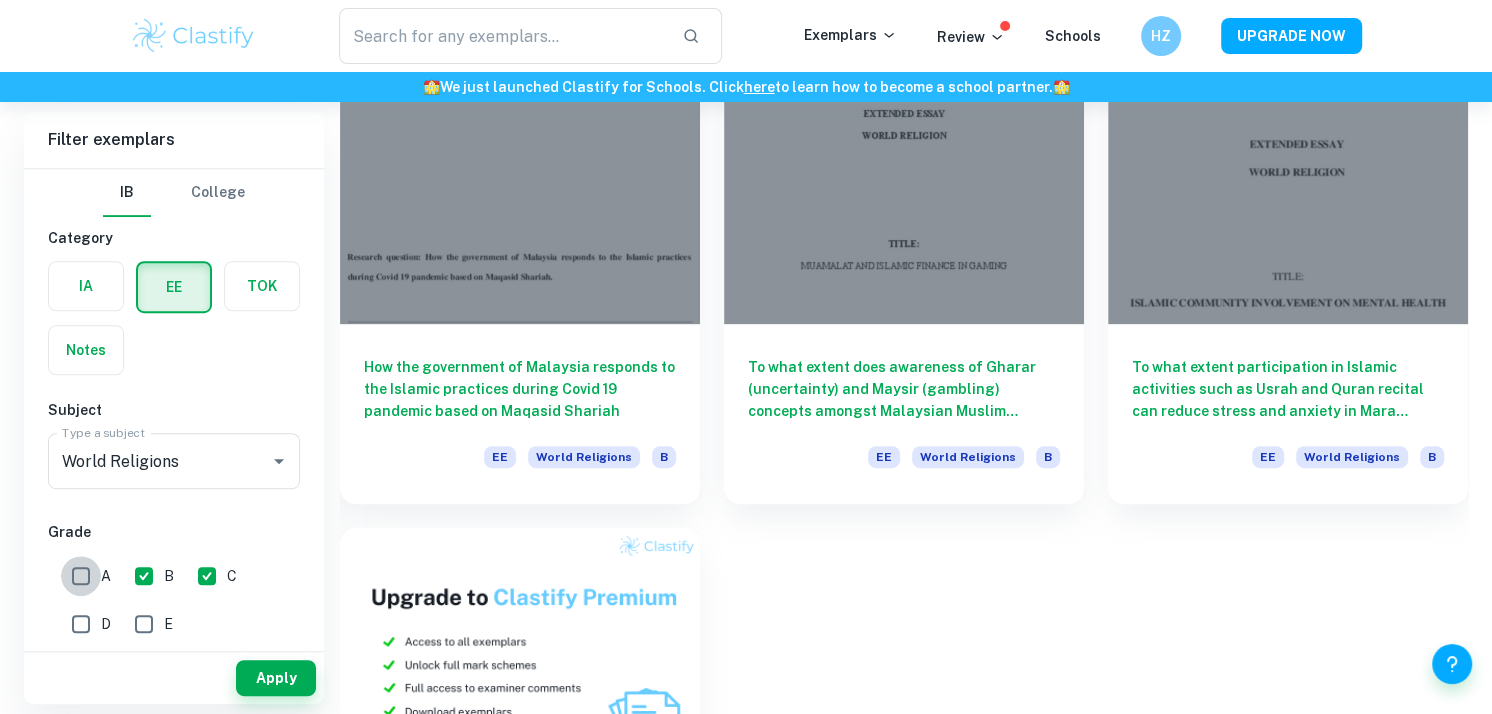 click on "A" at bounding box center [81, 576] 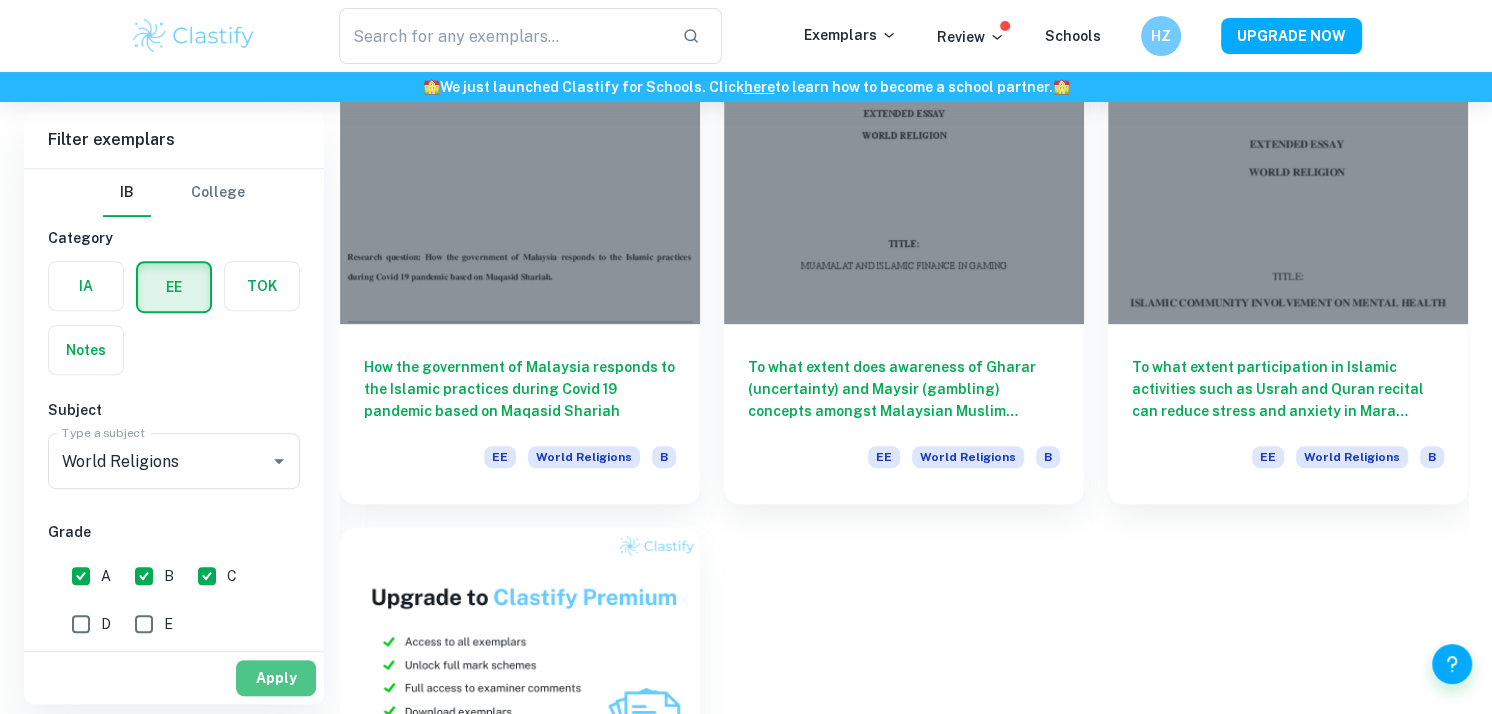click on "Apply" at bounding box center (276, 678) 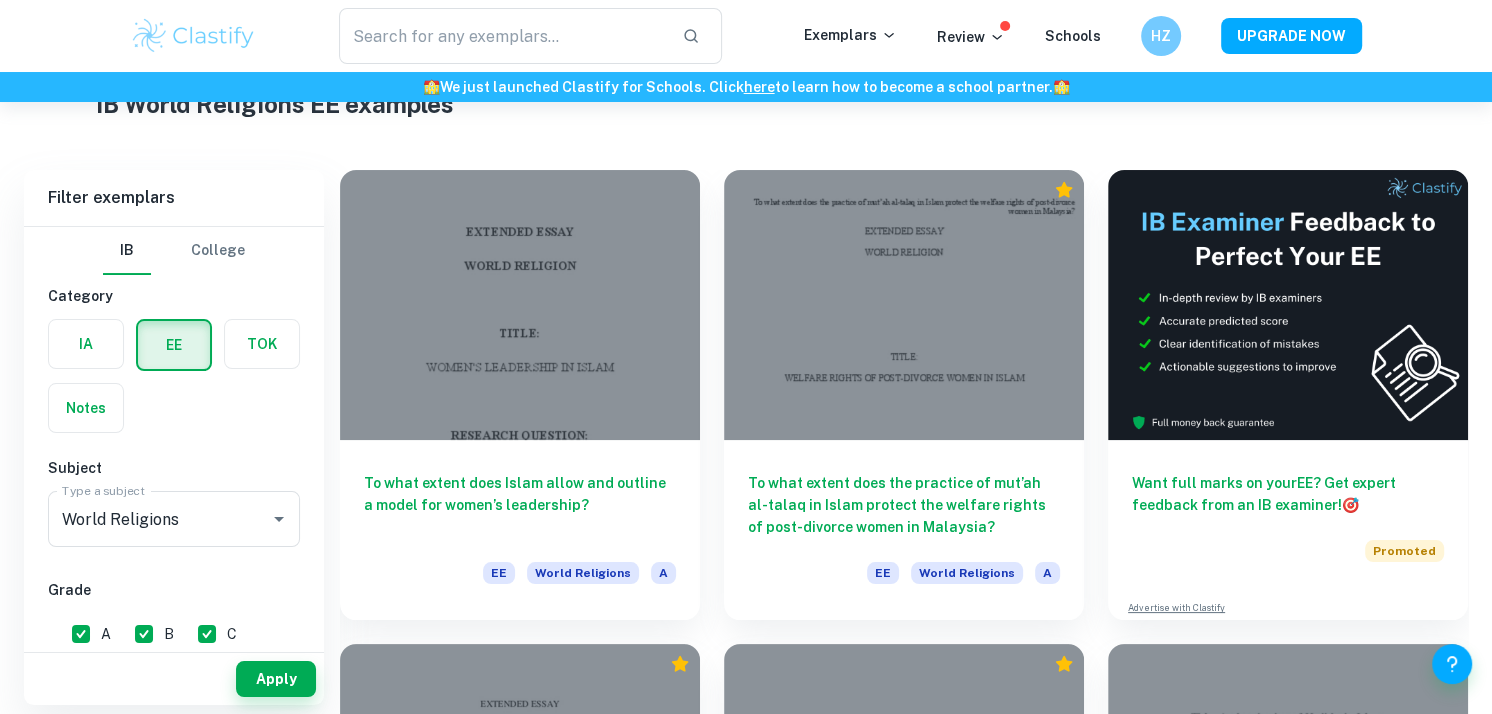 scroll, scrollTop: 83, scrollLeft: 0, axis: vertical 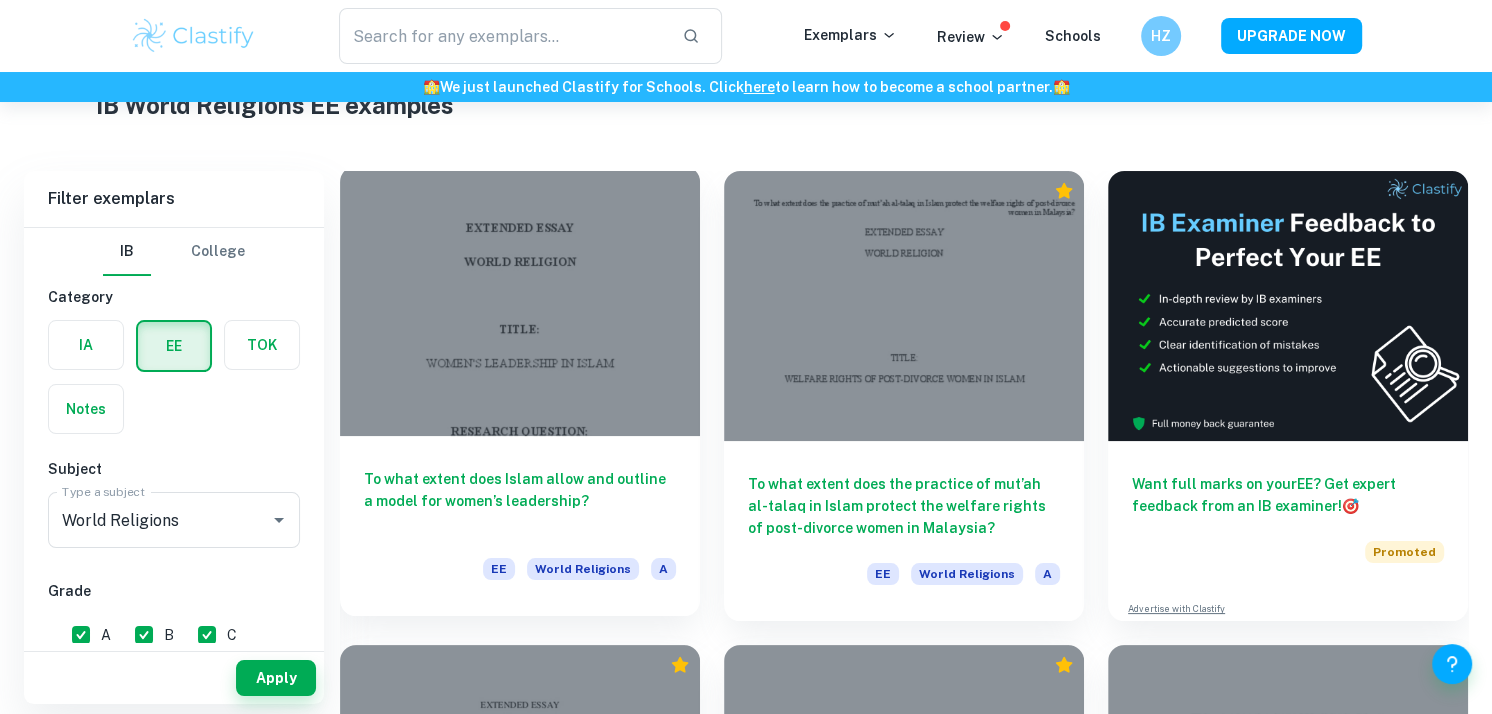 click on "To what extent does Islam allow and outline a model for women’s leadership? EE World Religions A" at bounding box center [520, 526] 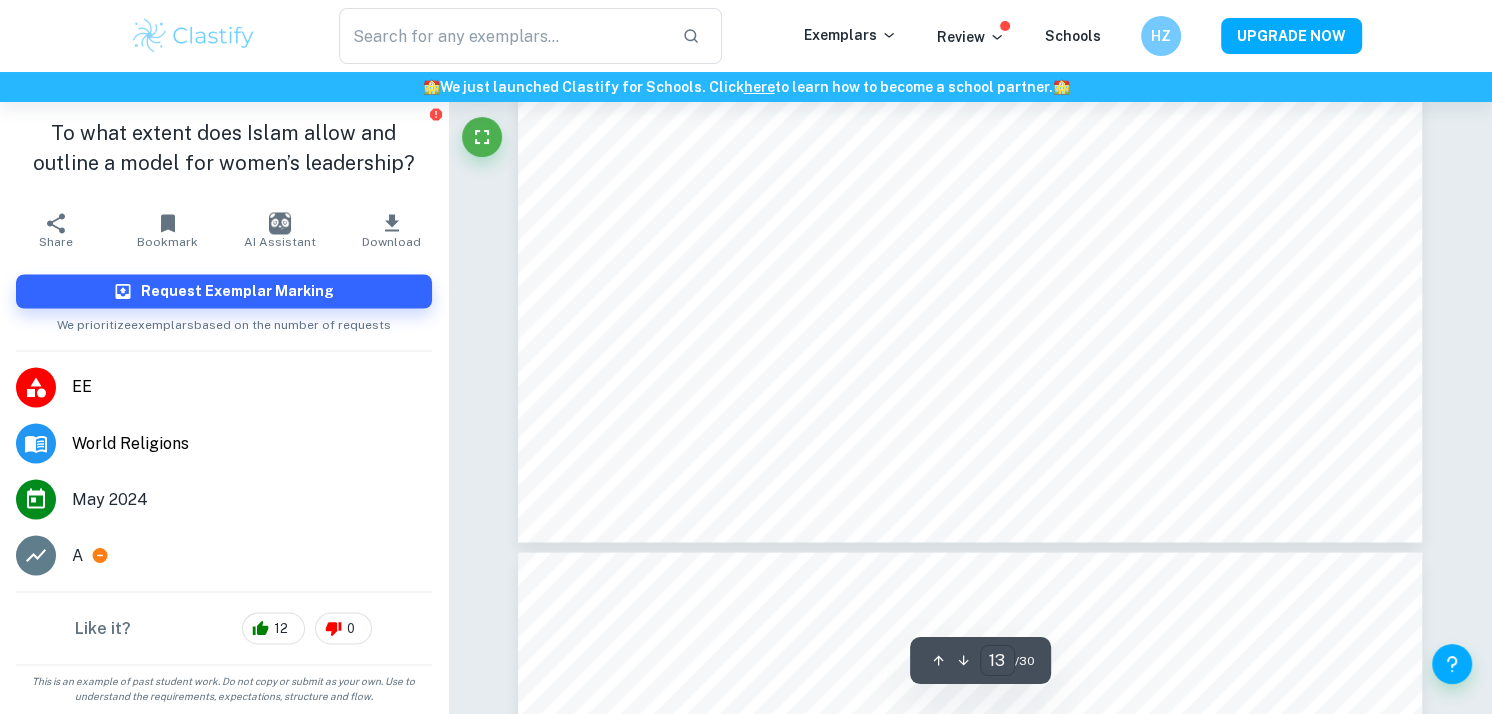 scroll, scrollTop: 16054, scrollLeft: 0, axis: vertical 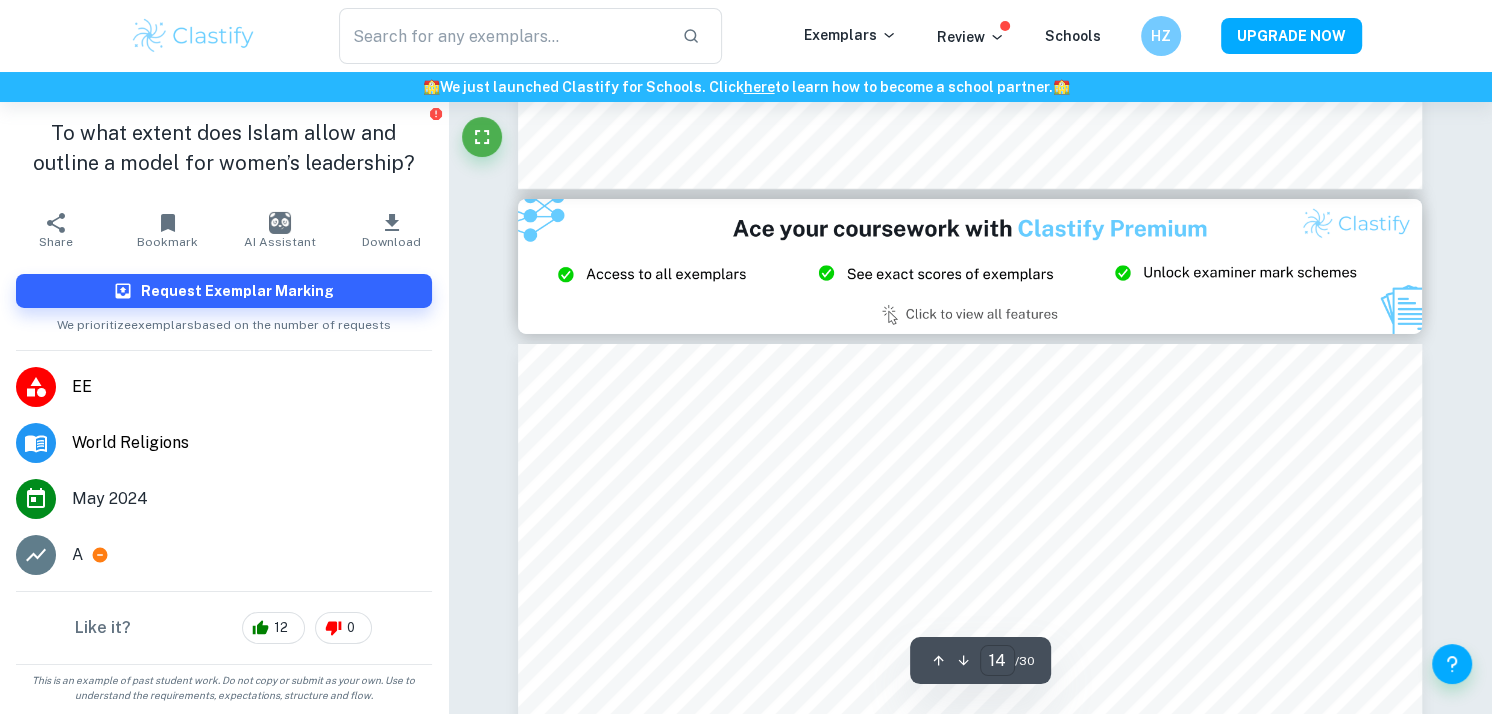 type on "15" 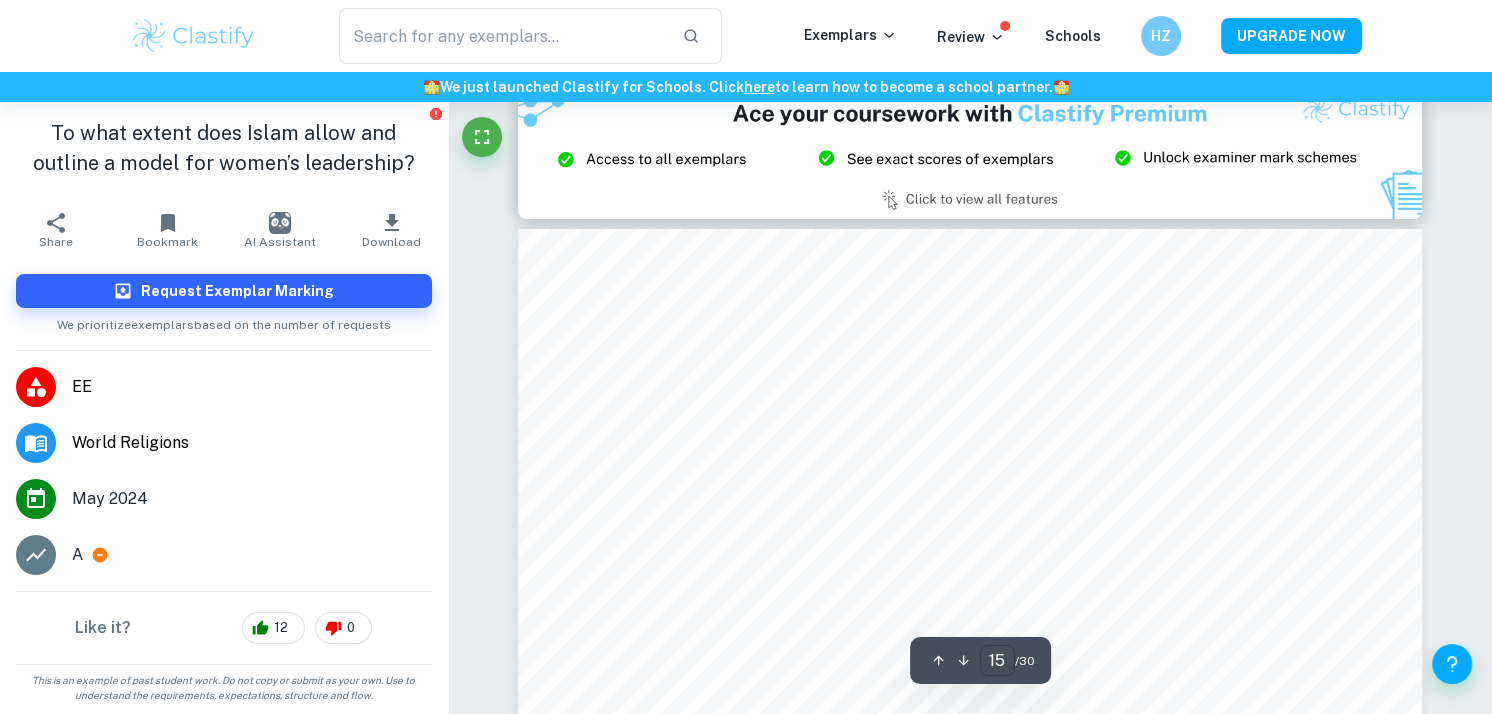 scroll, scrollTop: 18510, scrollLeft: 0, axis: vertical 